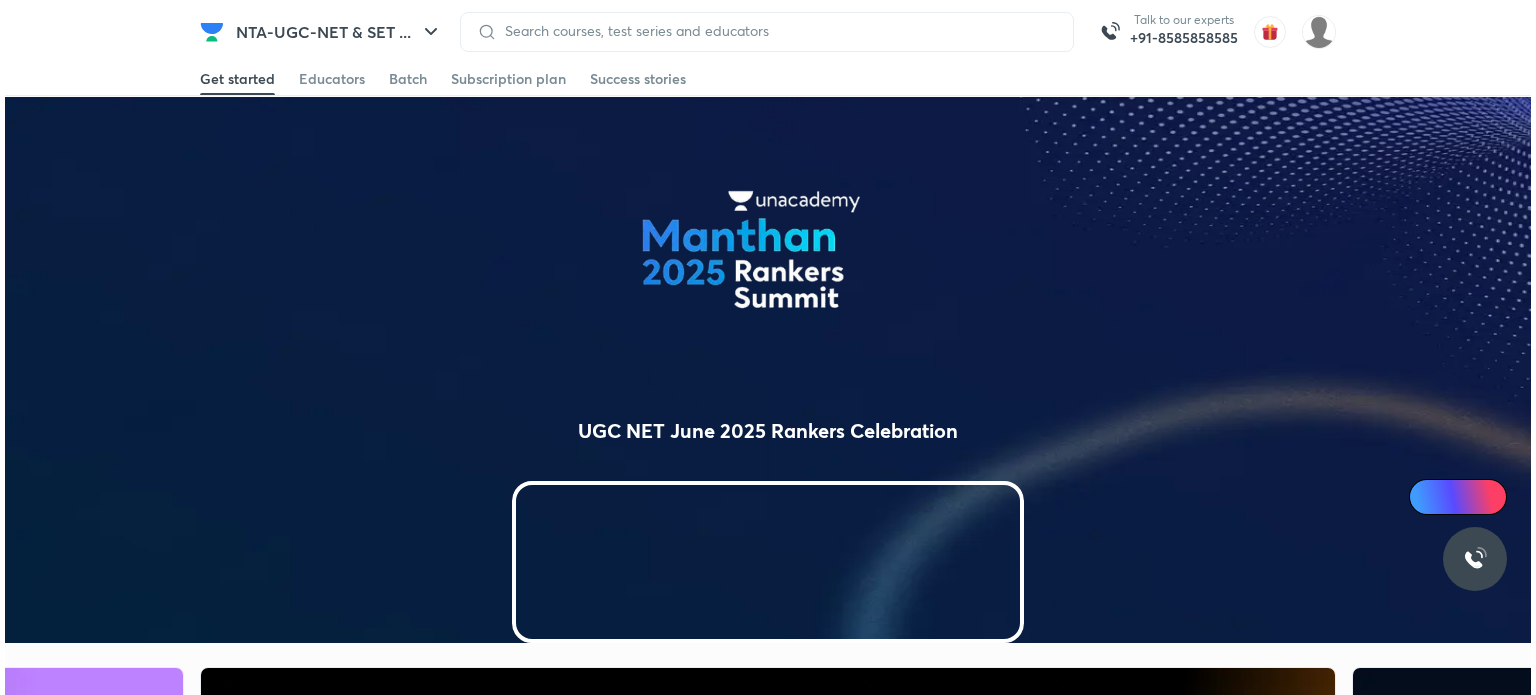 scroll, scrollTop: 0, scrollLeft: 0, axis: both 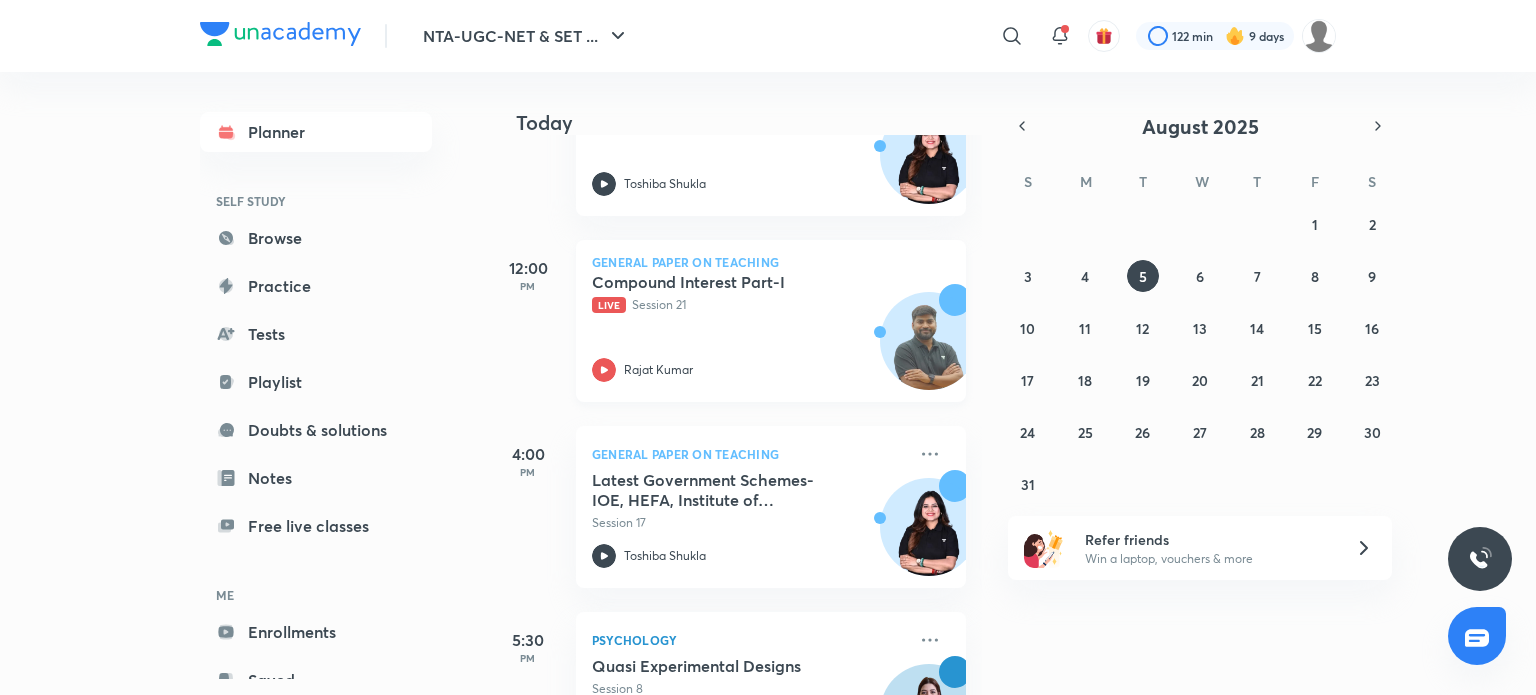 click on "Compound Interest Part-I Live Session 21 [FIRST] [LAST]" at bounding box center (749, 327) 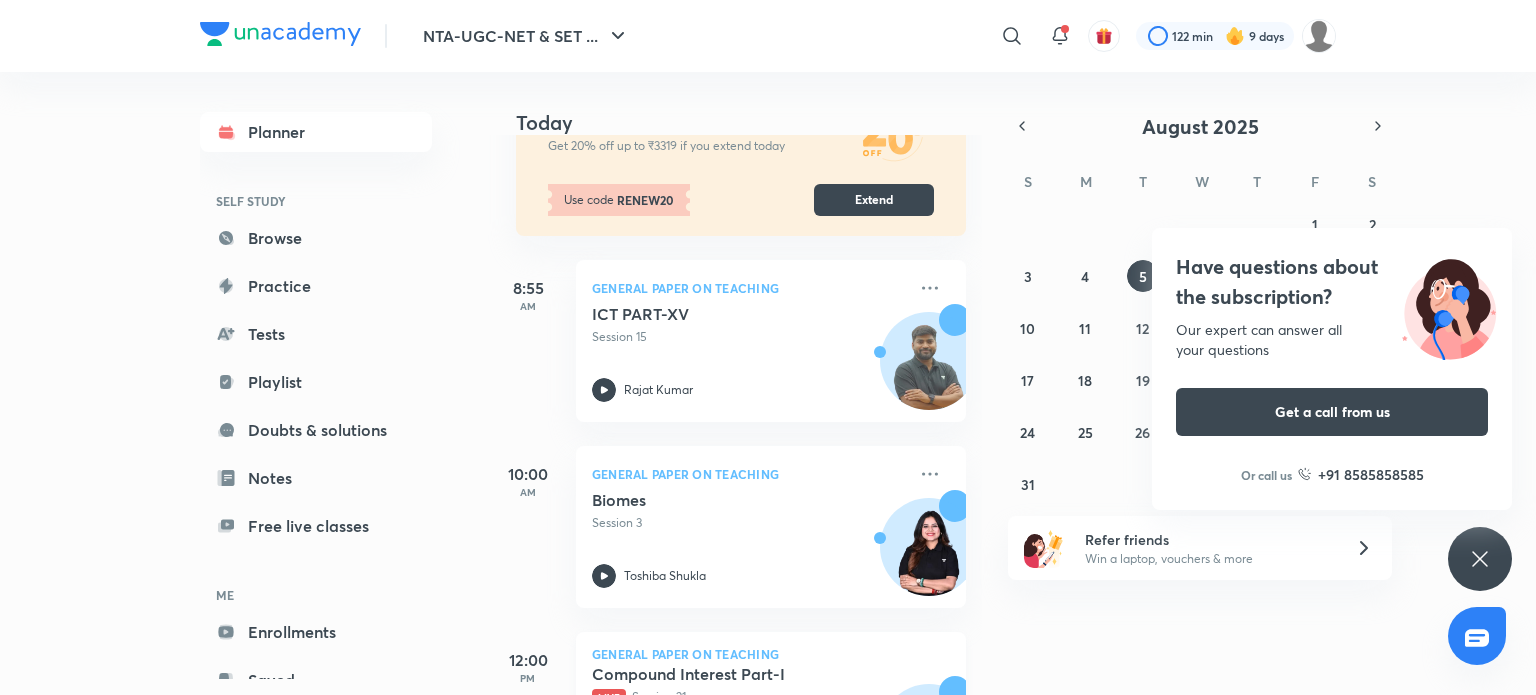 scroll, scrollTop: 135, scrollLeft: 0, axis: vertical 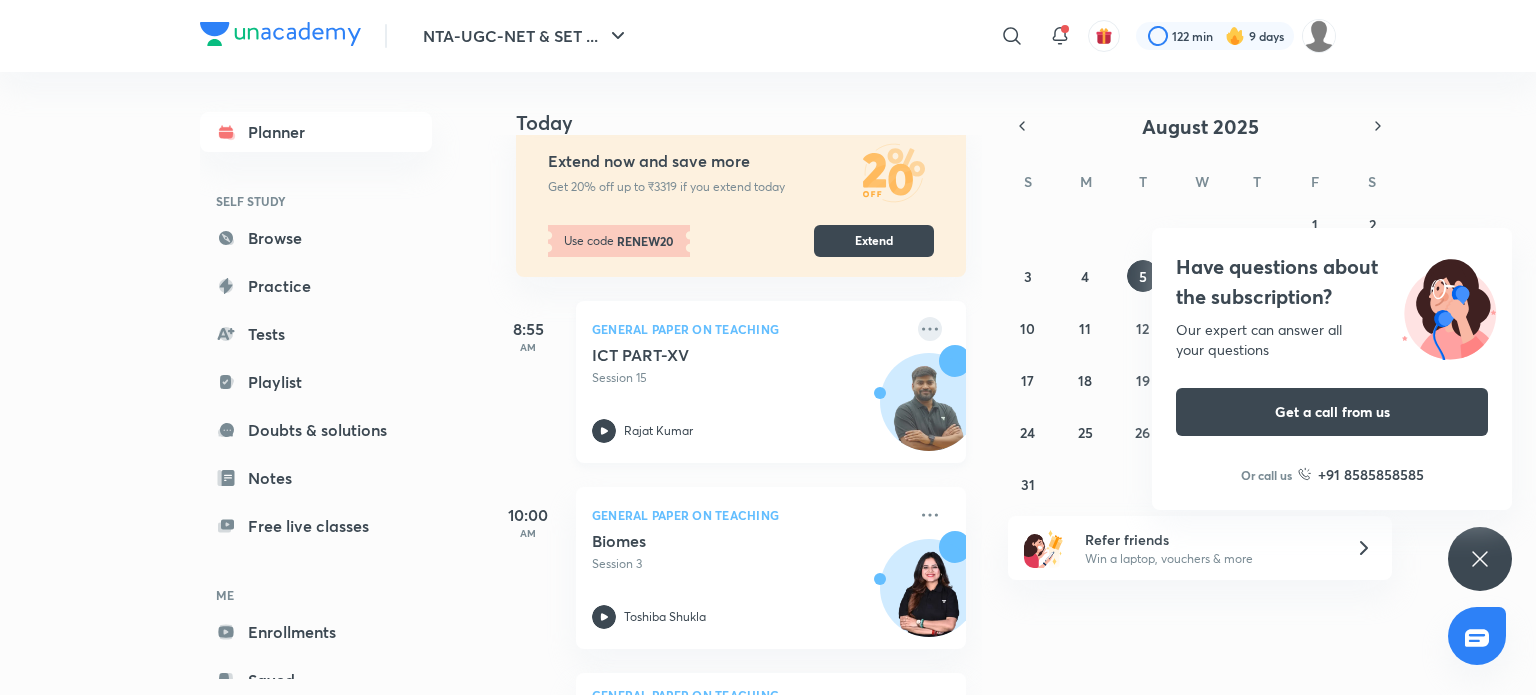 click on "General Paper on Teaching ICT PART-XV Session 15 [FIRST] [LAST]" at bounding box center (771, 382) 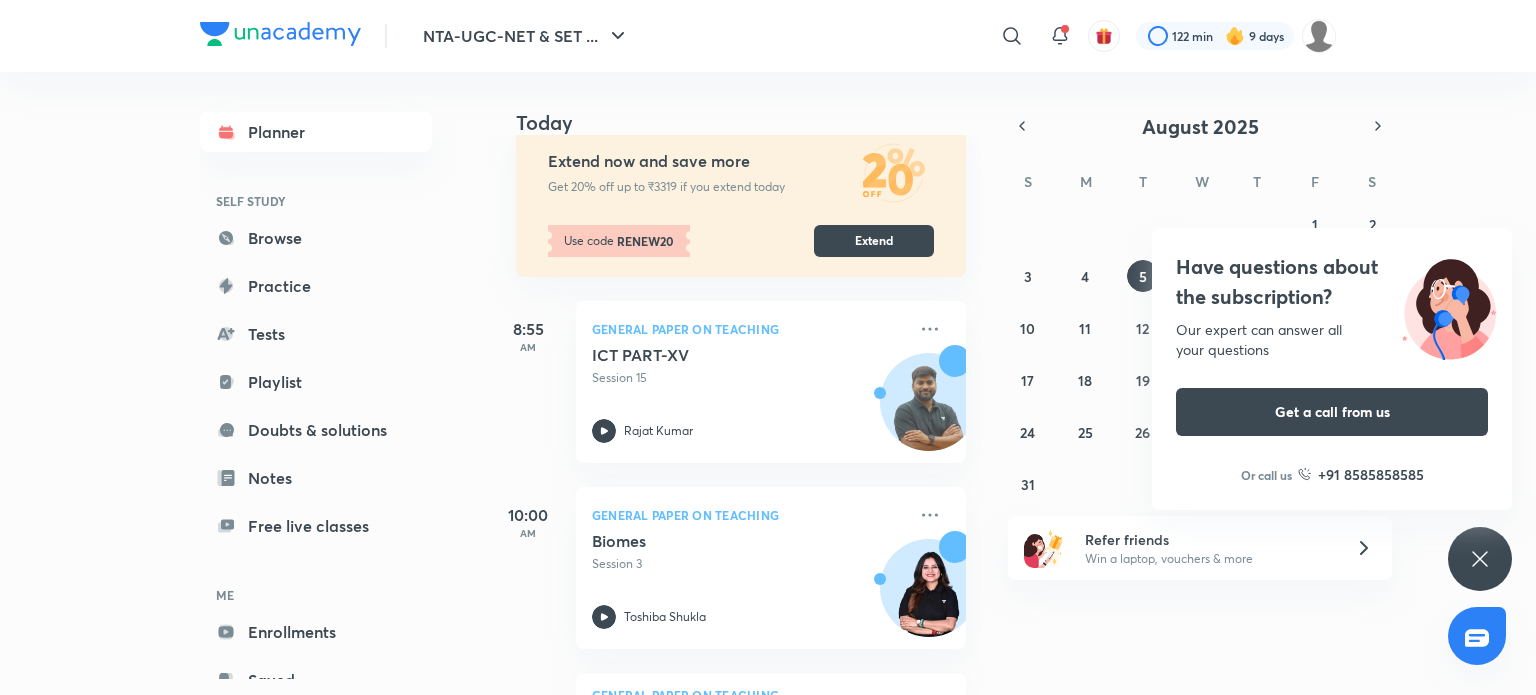 drag, startPoint x: 914, startPoint y: 330, endPoint x: 1462, endPoint y: 116, distance: 588.3027 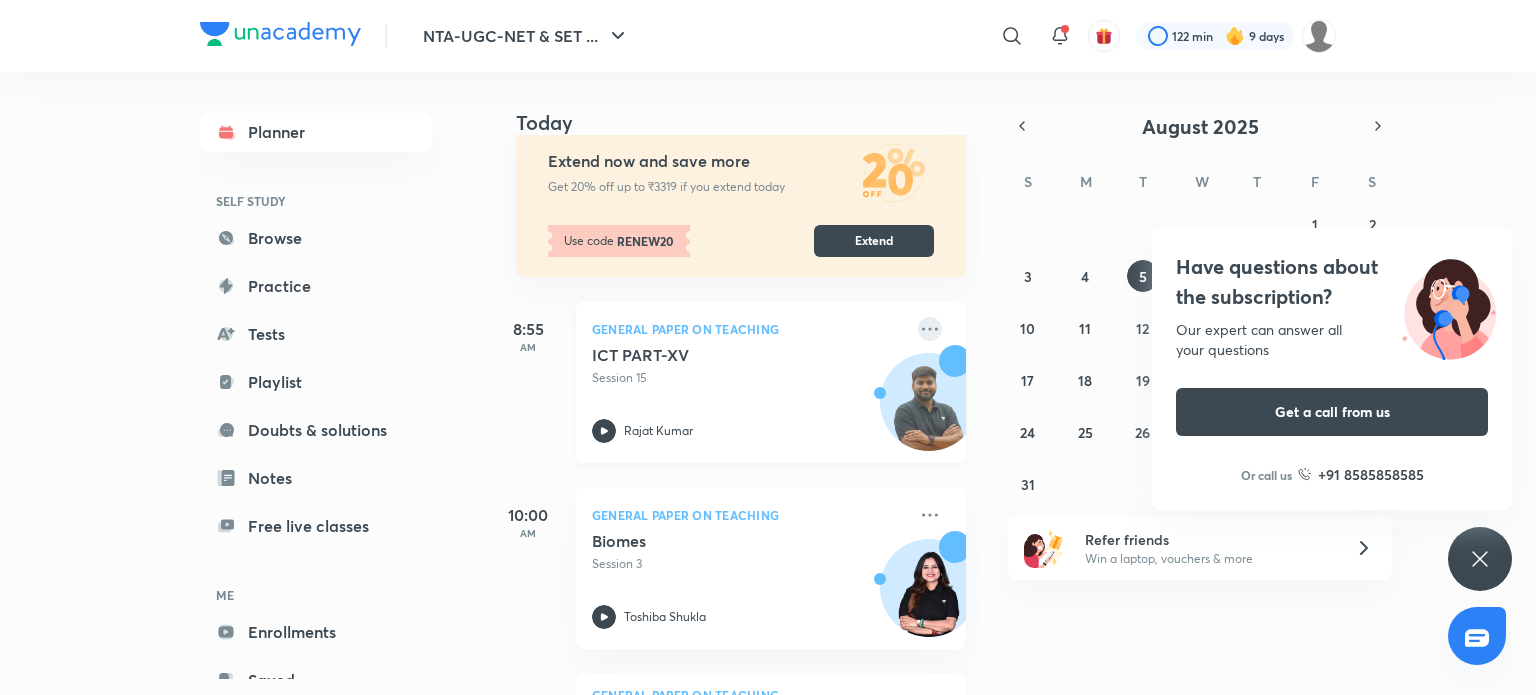click 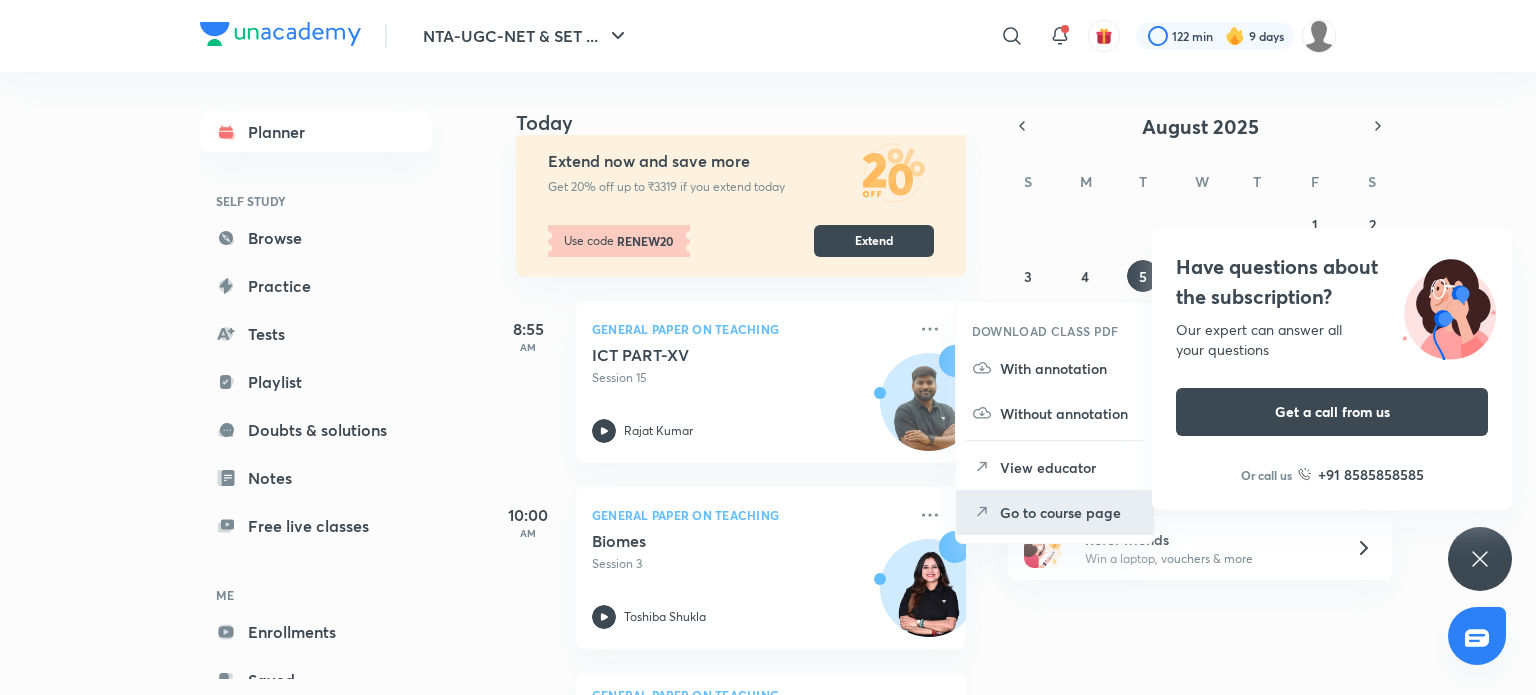 click on "Go to course page" at bounding box center (1069, 512) 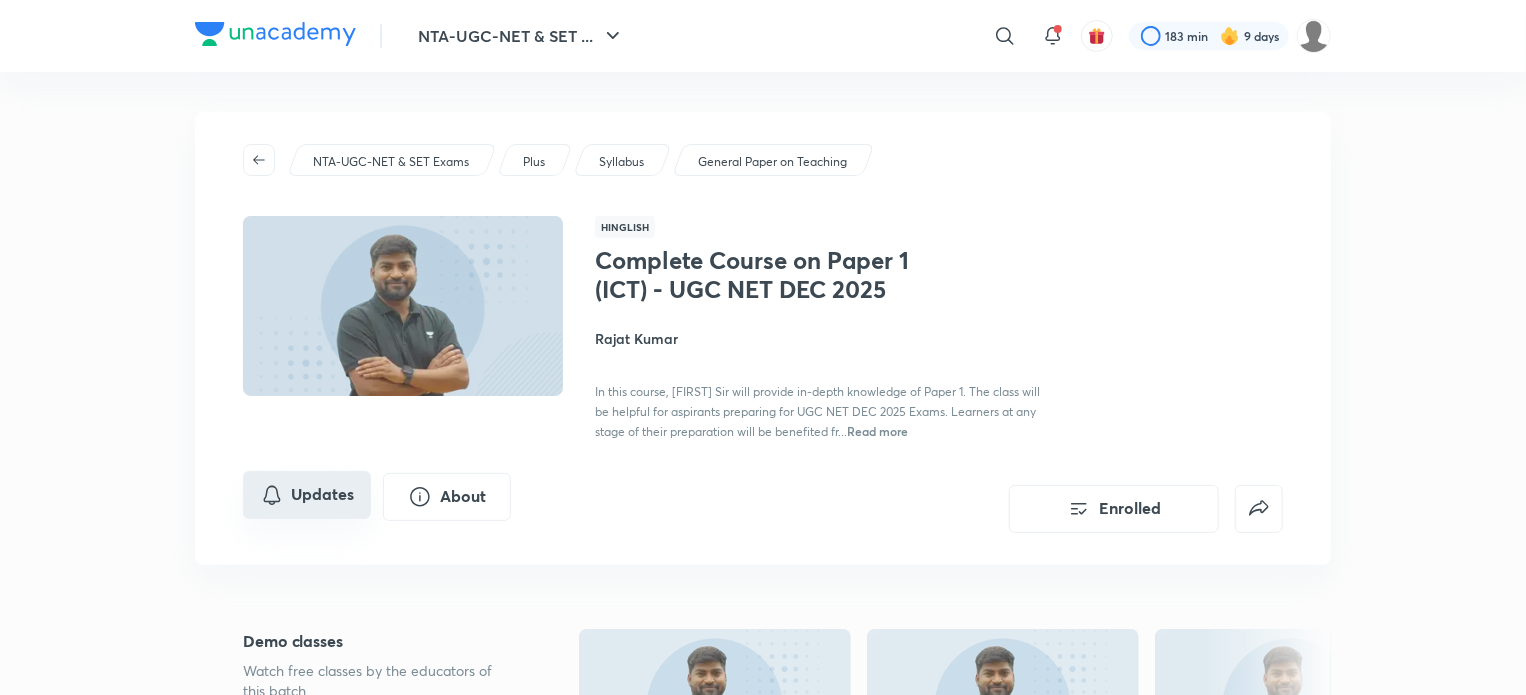 click on "Updates" at bounding box center [307, 495] 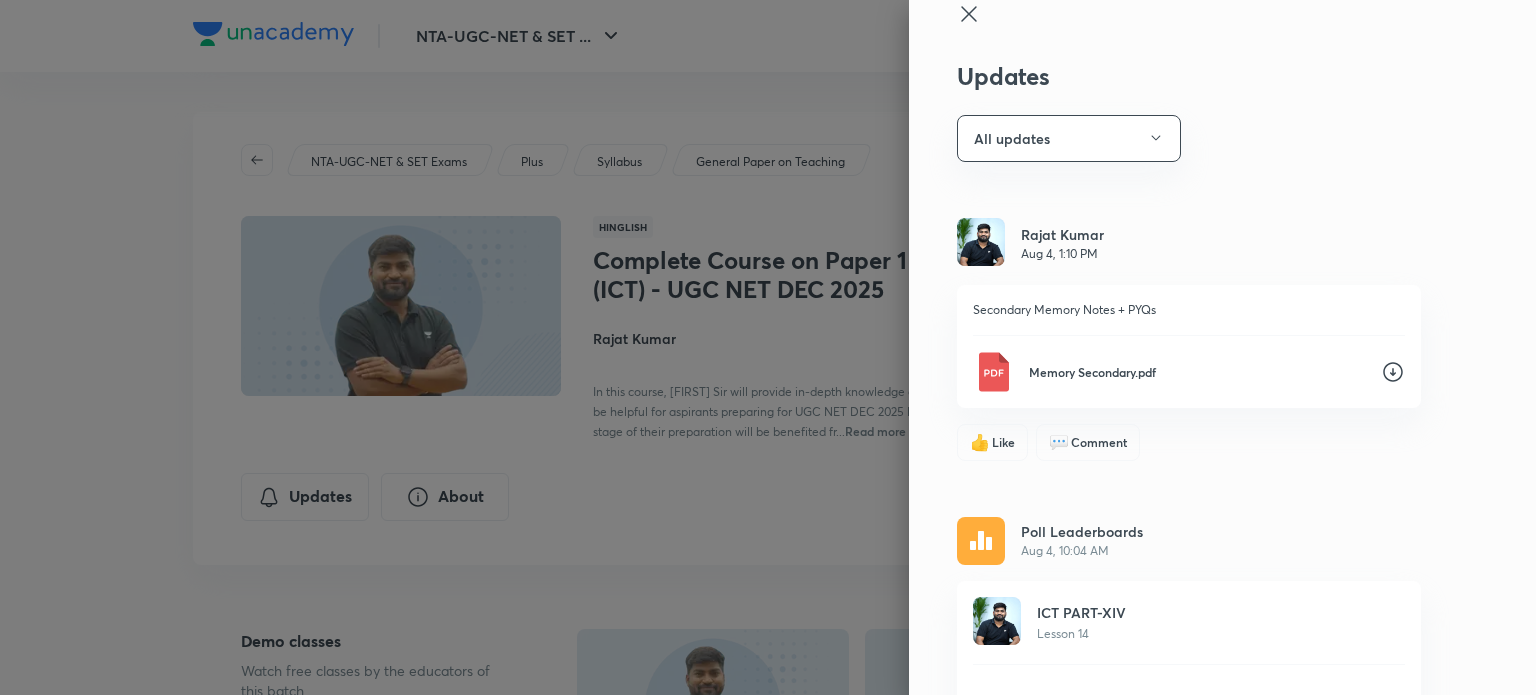 scroll, scrollTop: 0, scrollLeft: 0, axis: both 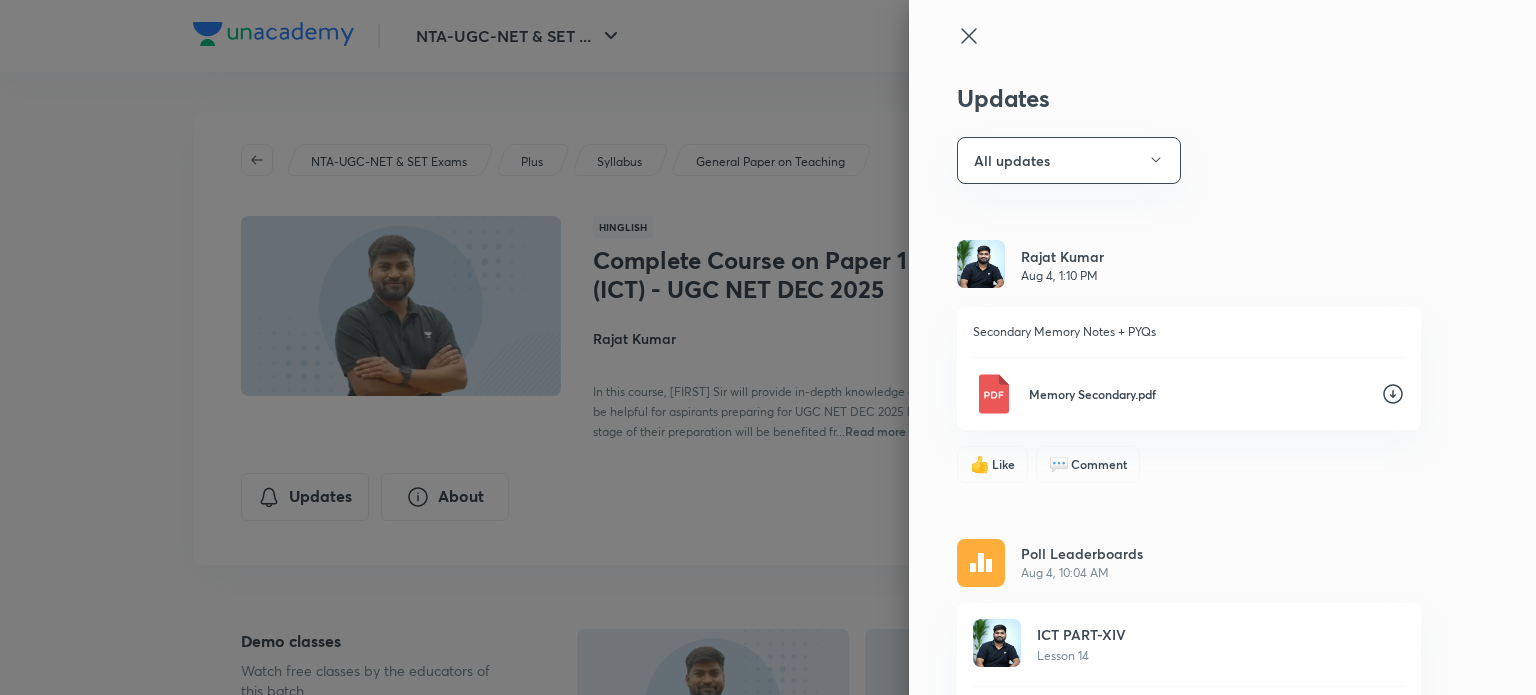 click 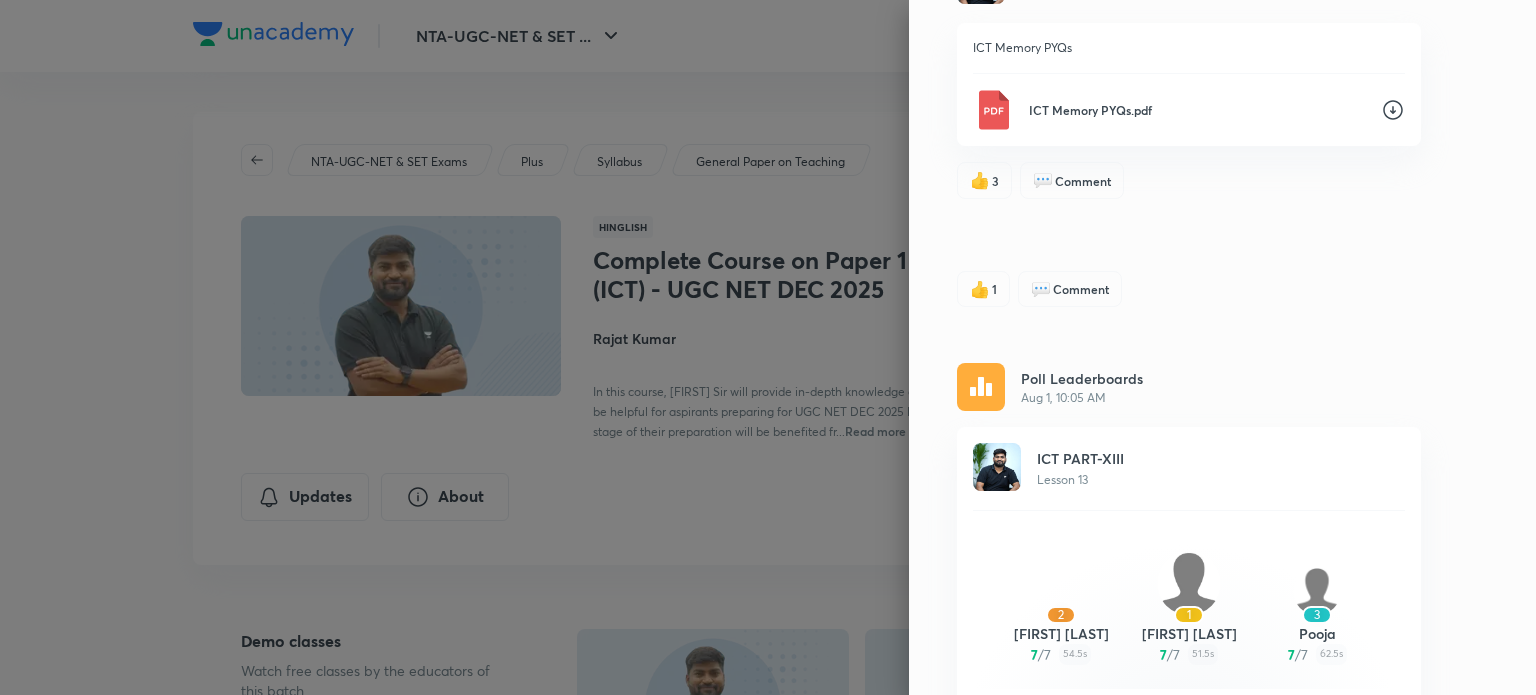 scroll, scrollTop: 1193, scrollLeft: 0, axis: vertical 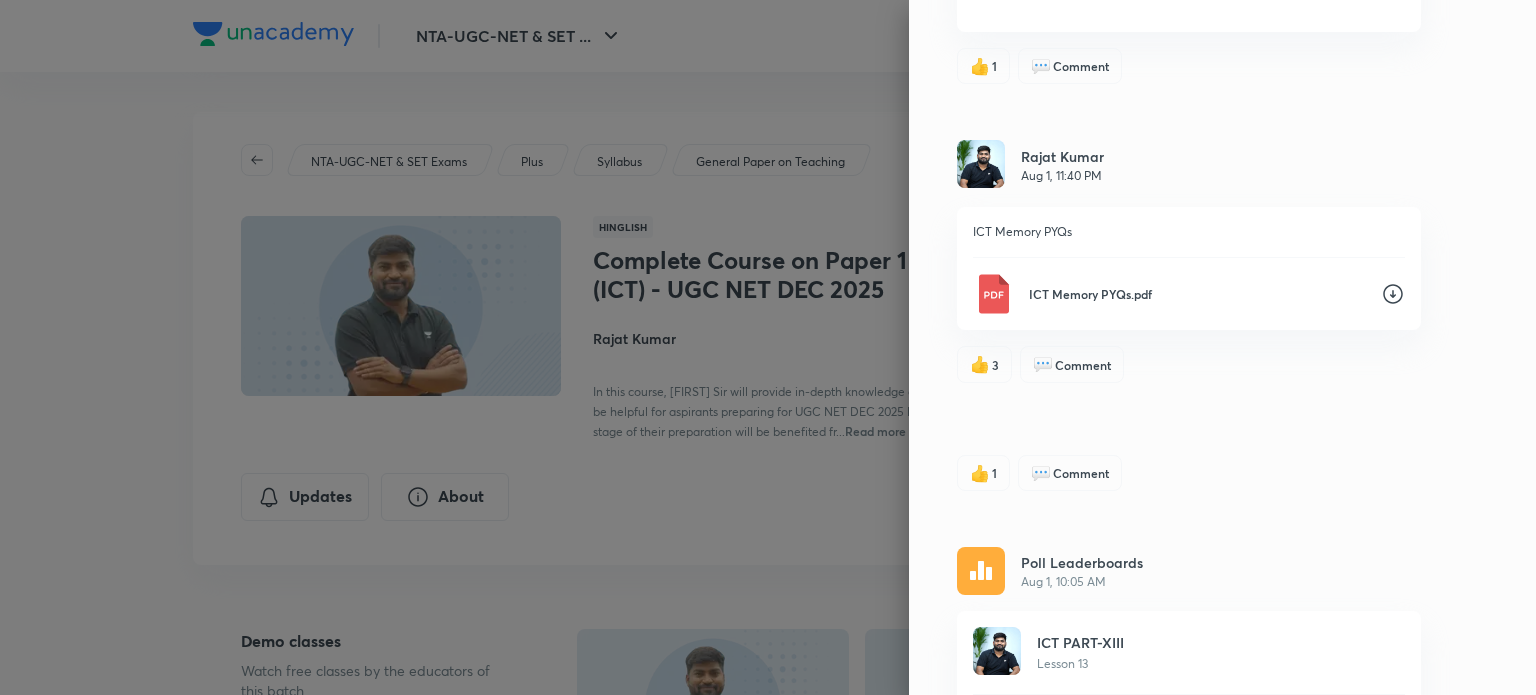 click 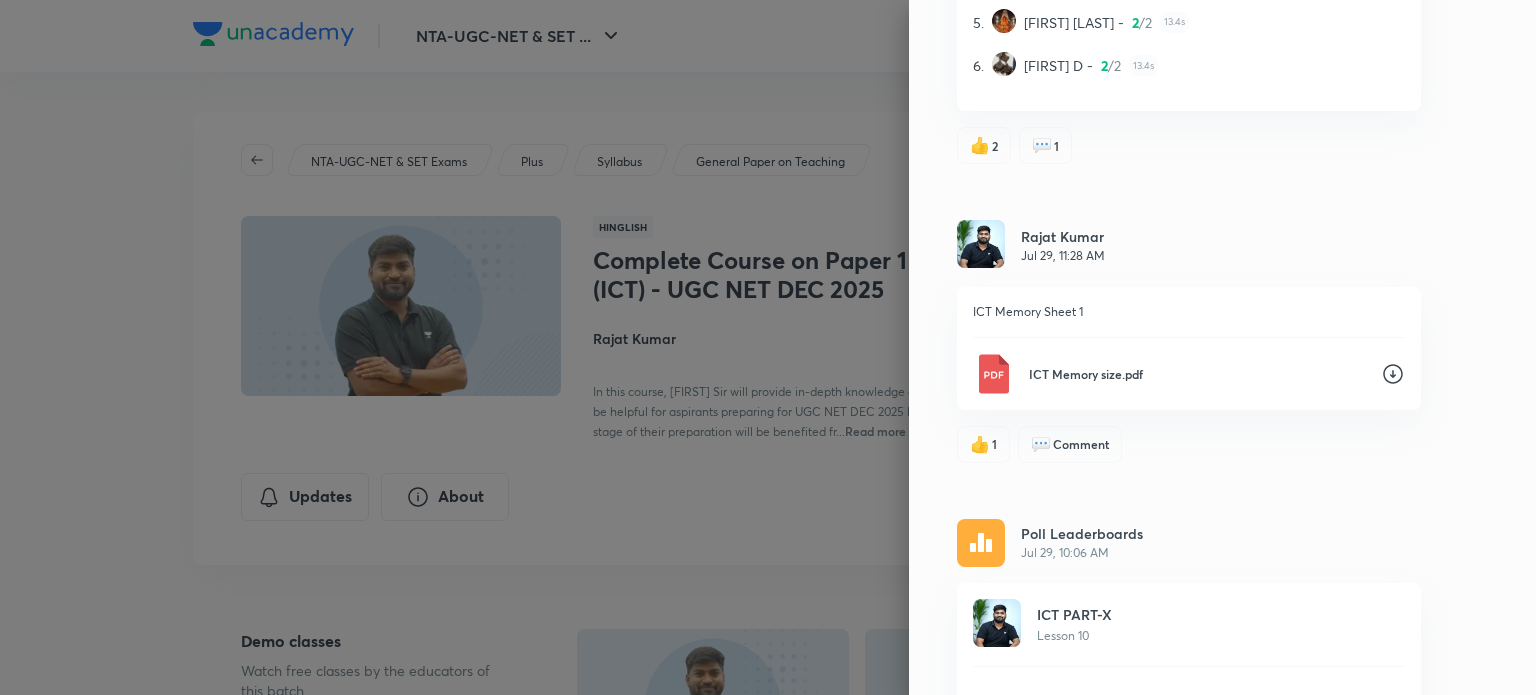 scroll, scrollTop: 2597, scrollLeft: 0, axis: vertical 